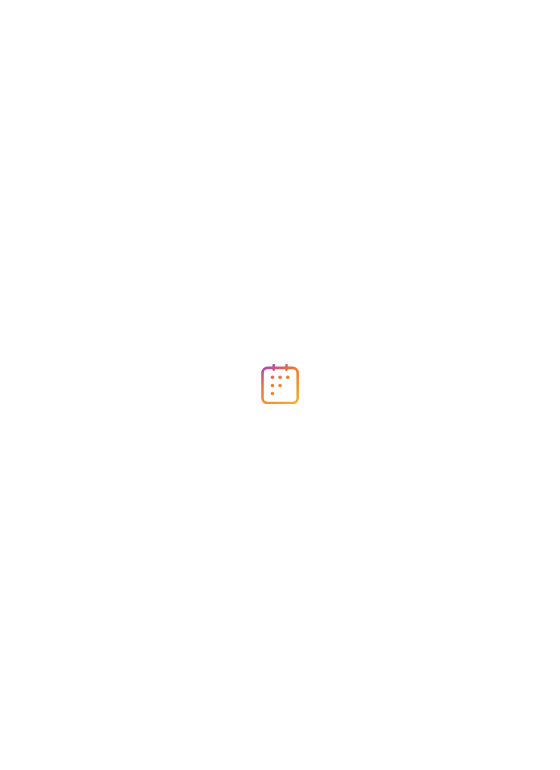 scroll, scrollTop: 0, scrollLeft: 0, axis: both 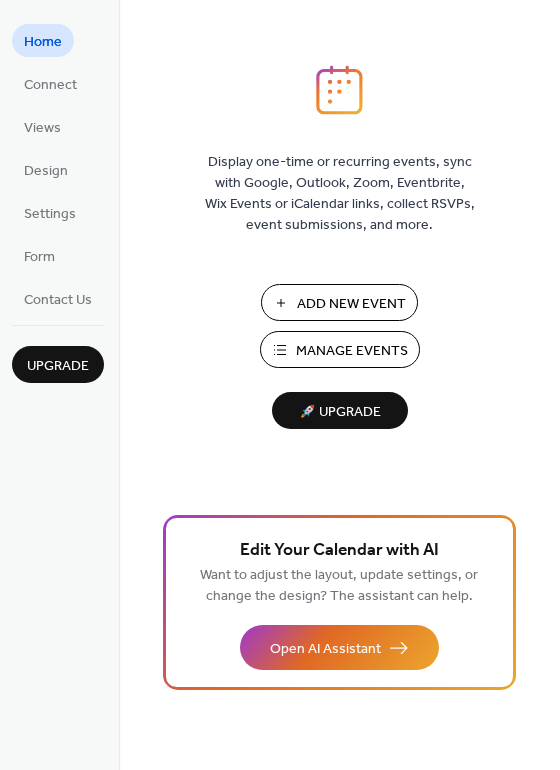 click on "Manage Events" at bounding box center (352, 351) 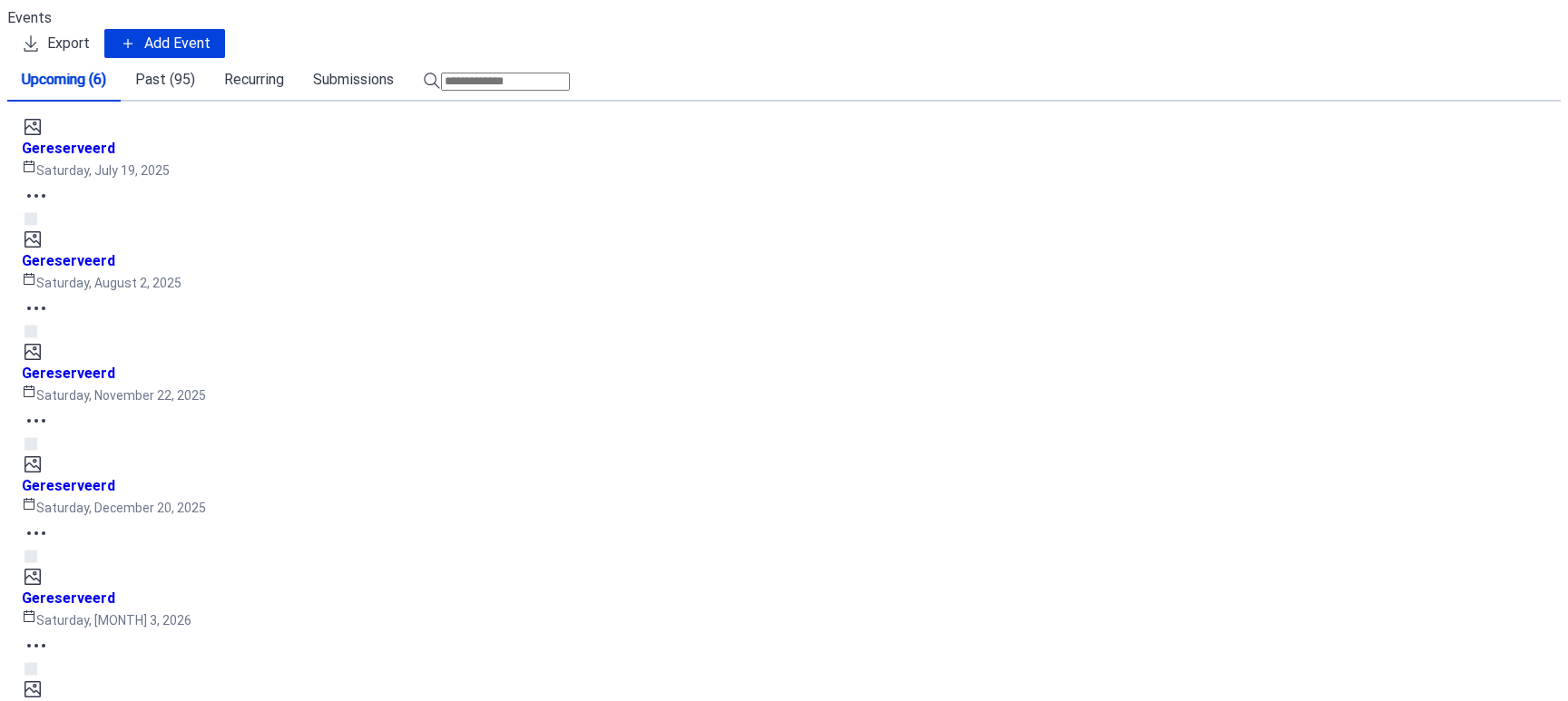 scroll, scrollTop: 0, scrollLeft: 0, axis: both 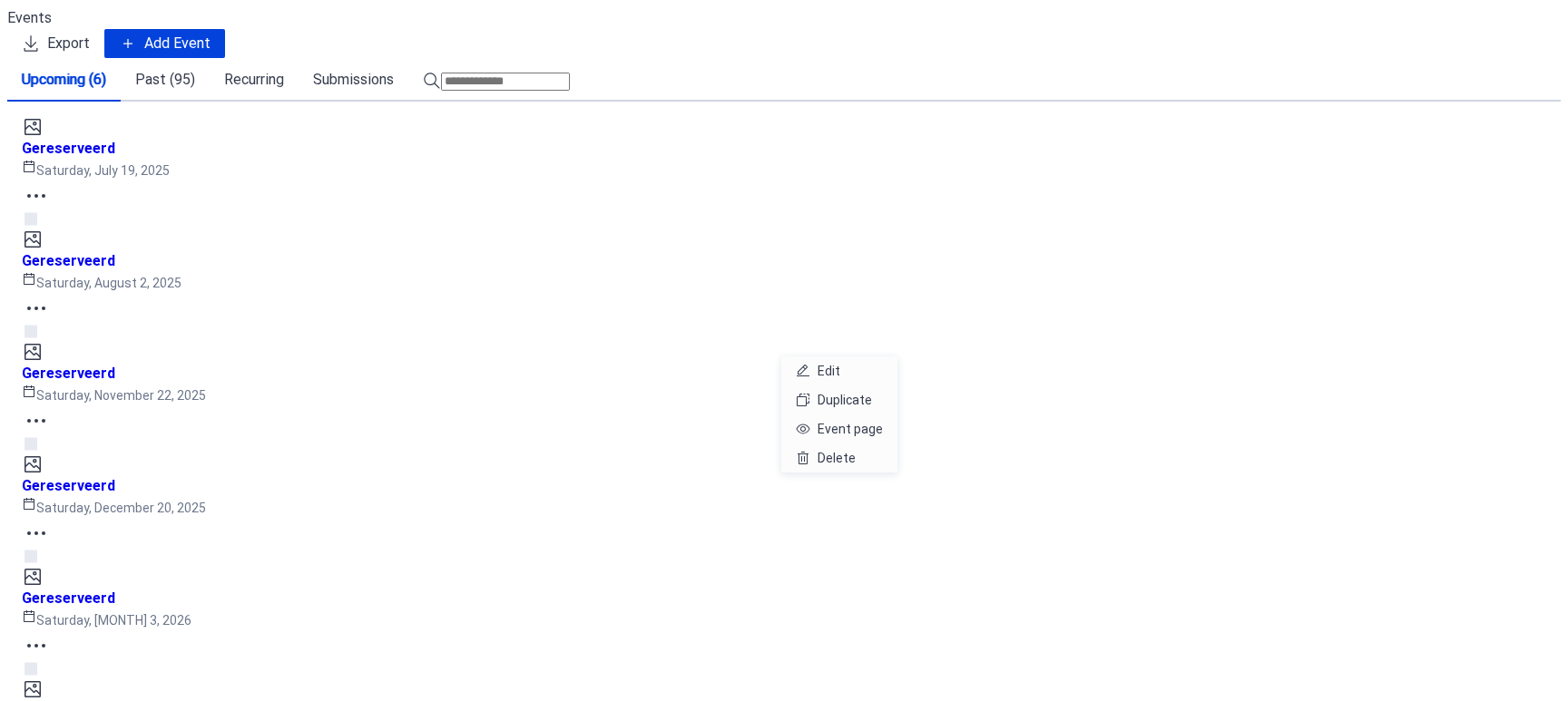 click 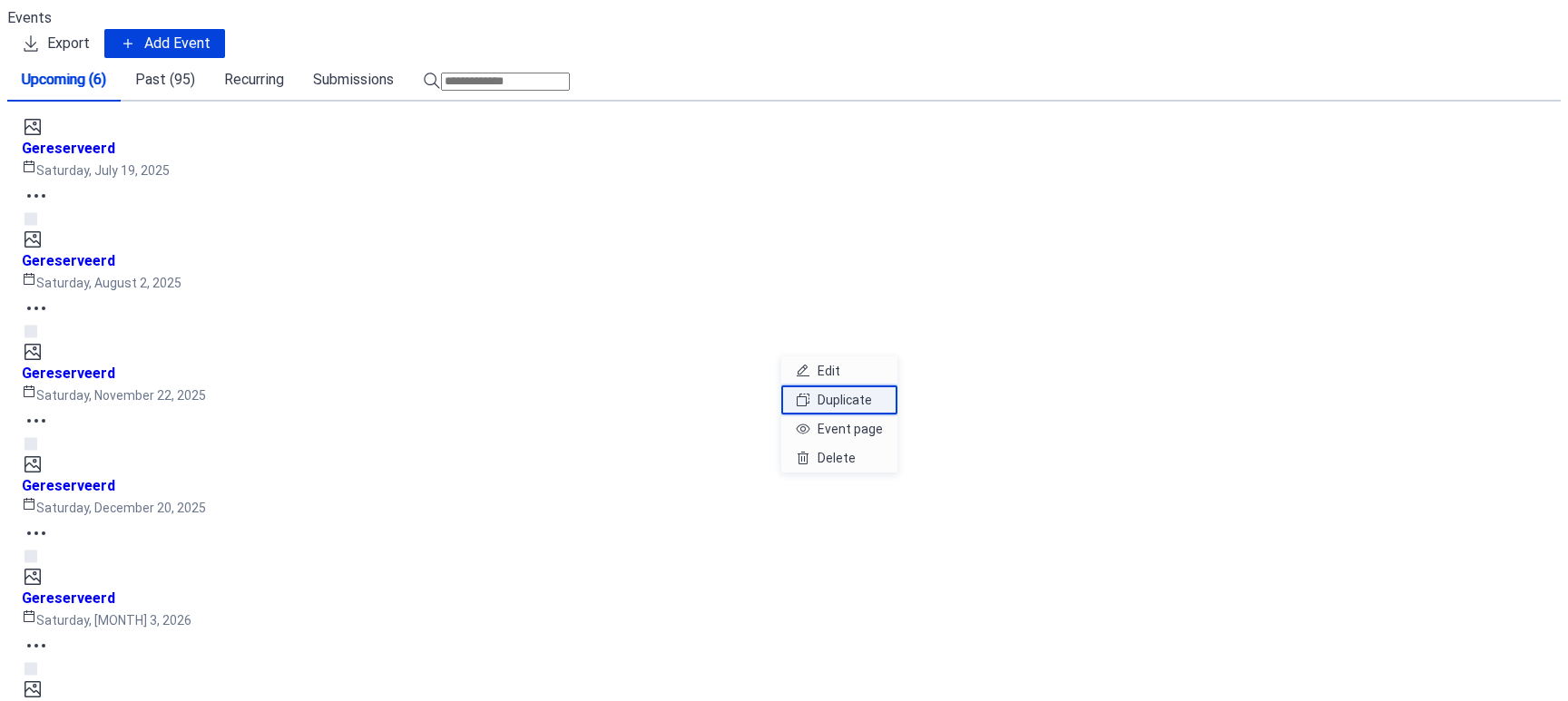 click on "Duplicate" at bounding box center [845, 400] 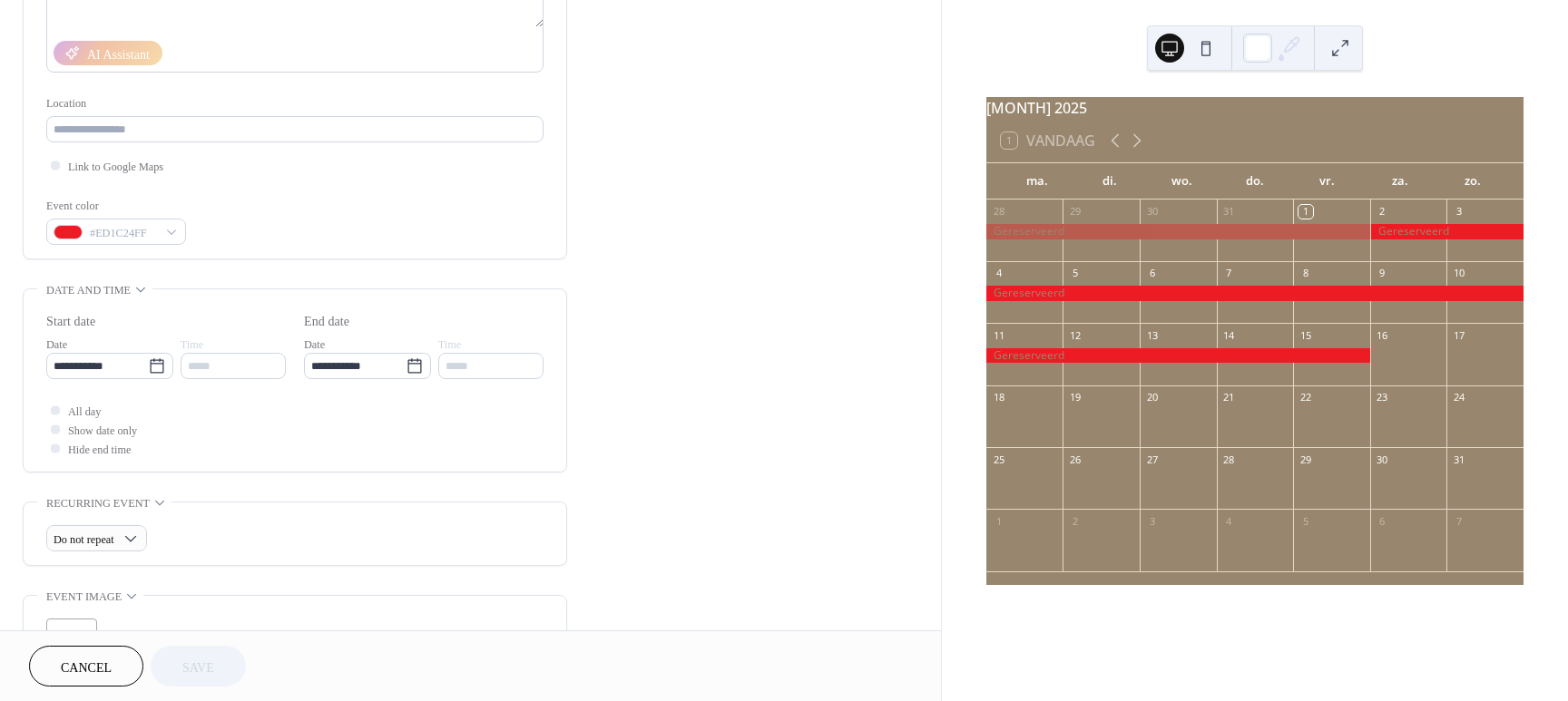 scroll, scrollTop: 317, scrollLeft: 0, axis: vertical 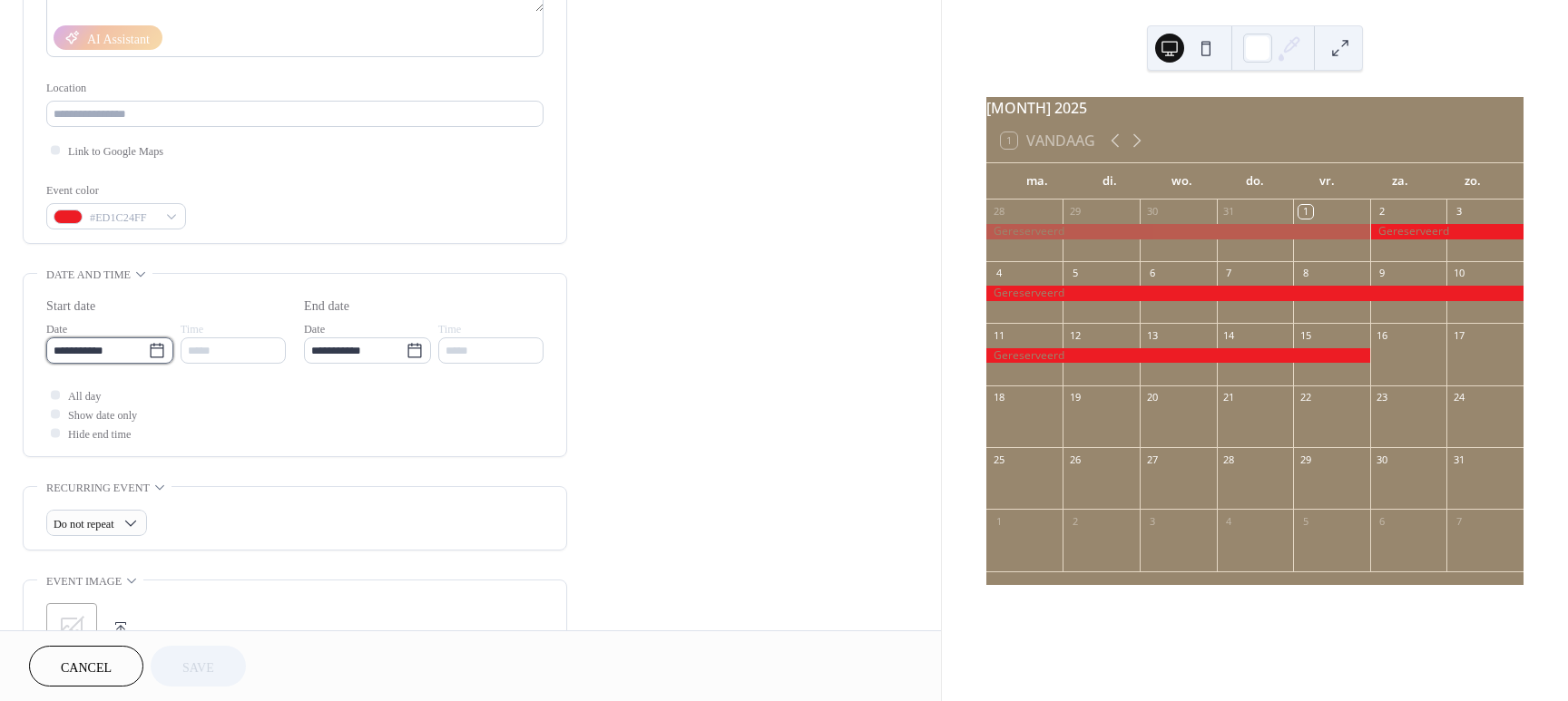 click on "**********" at bounding box center [97, 350] 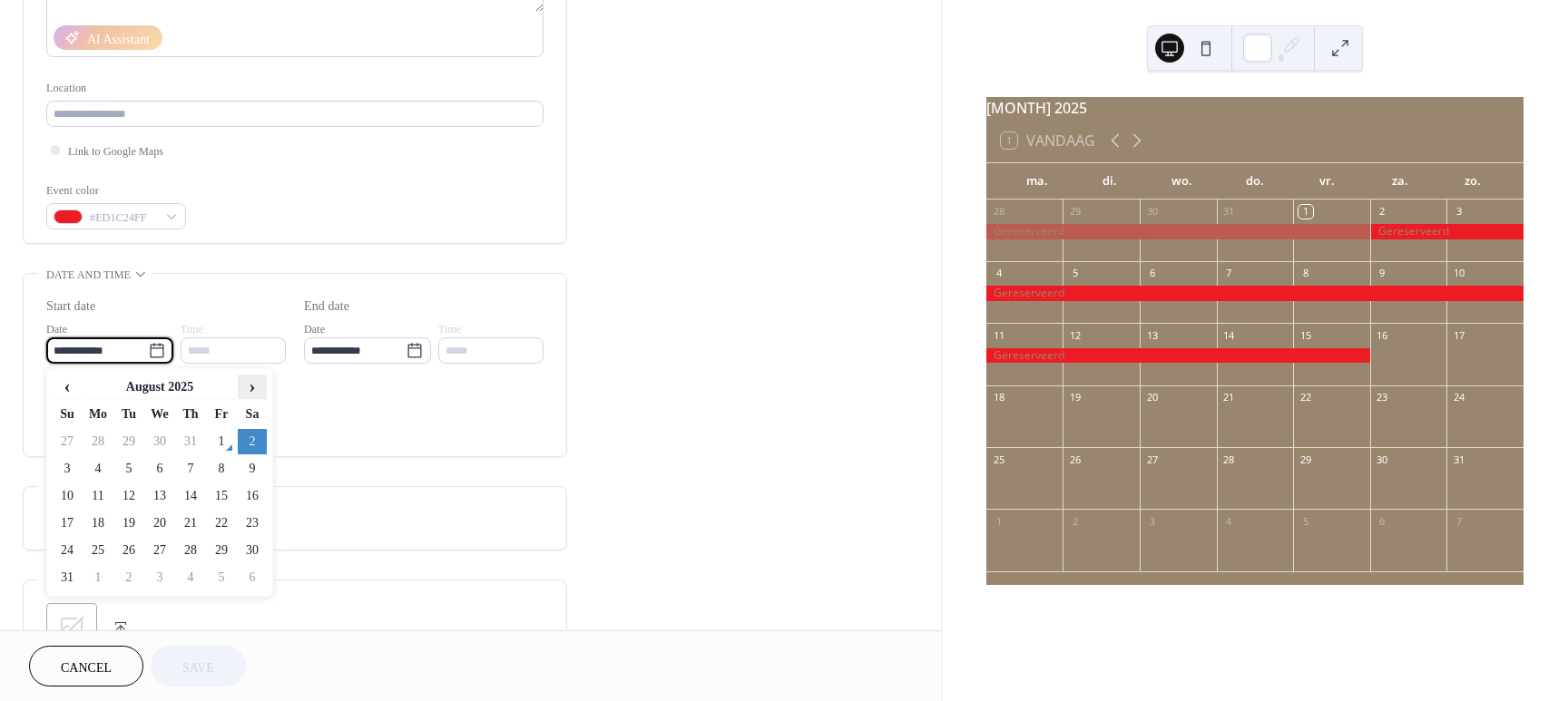 click on "›" at bounding box center [252, 386] 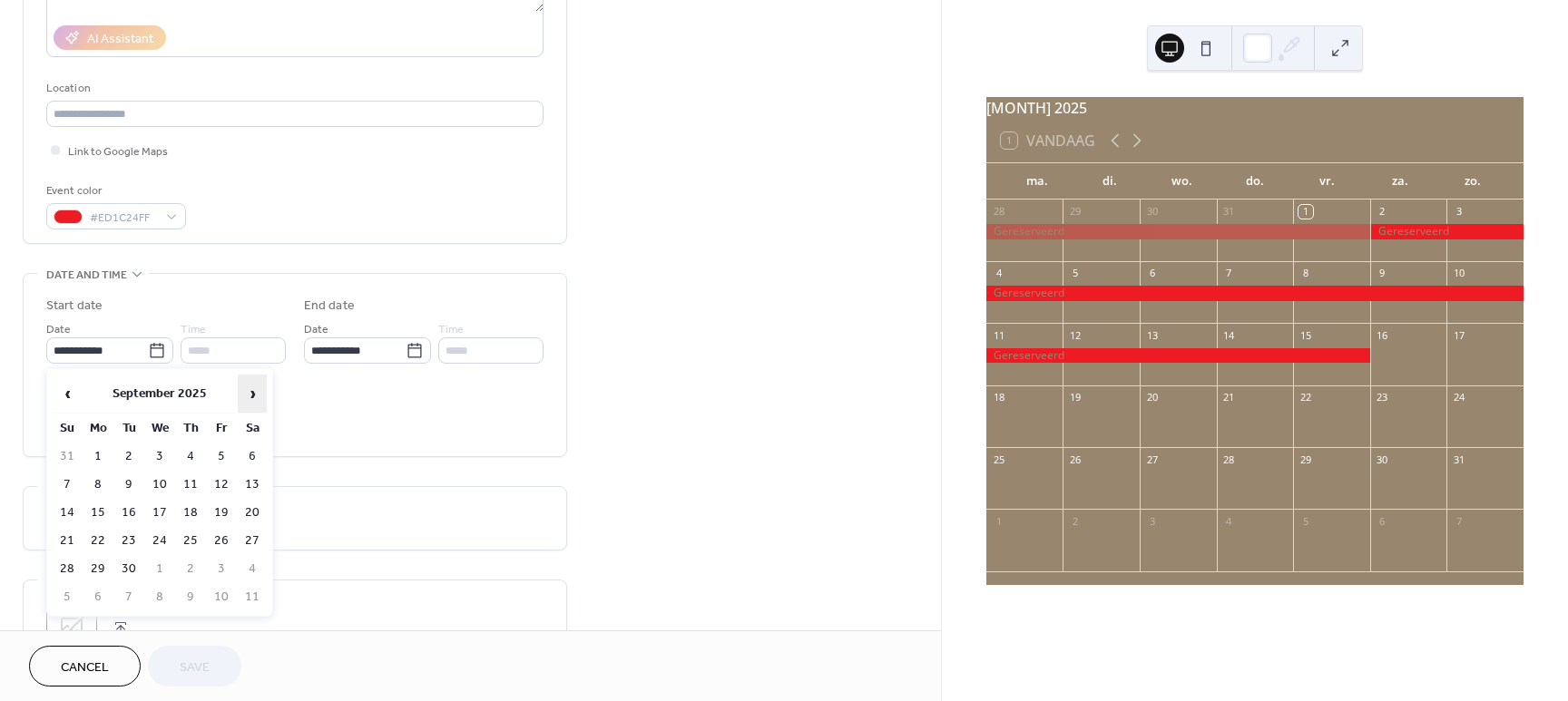 click on "›" at bounding box center [252, 394] 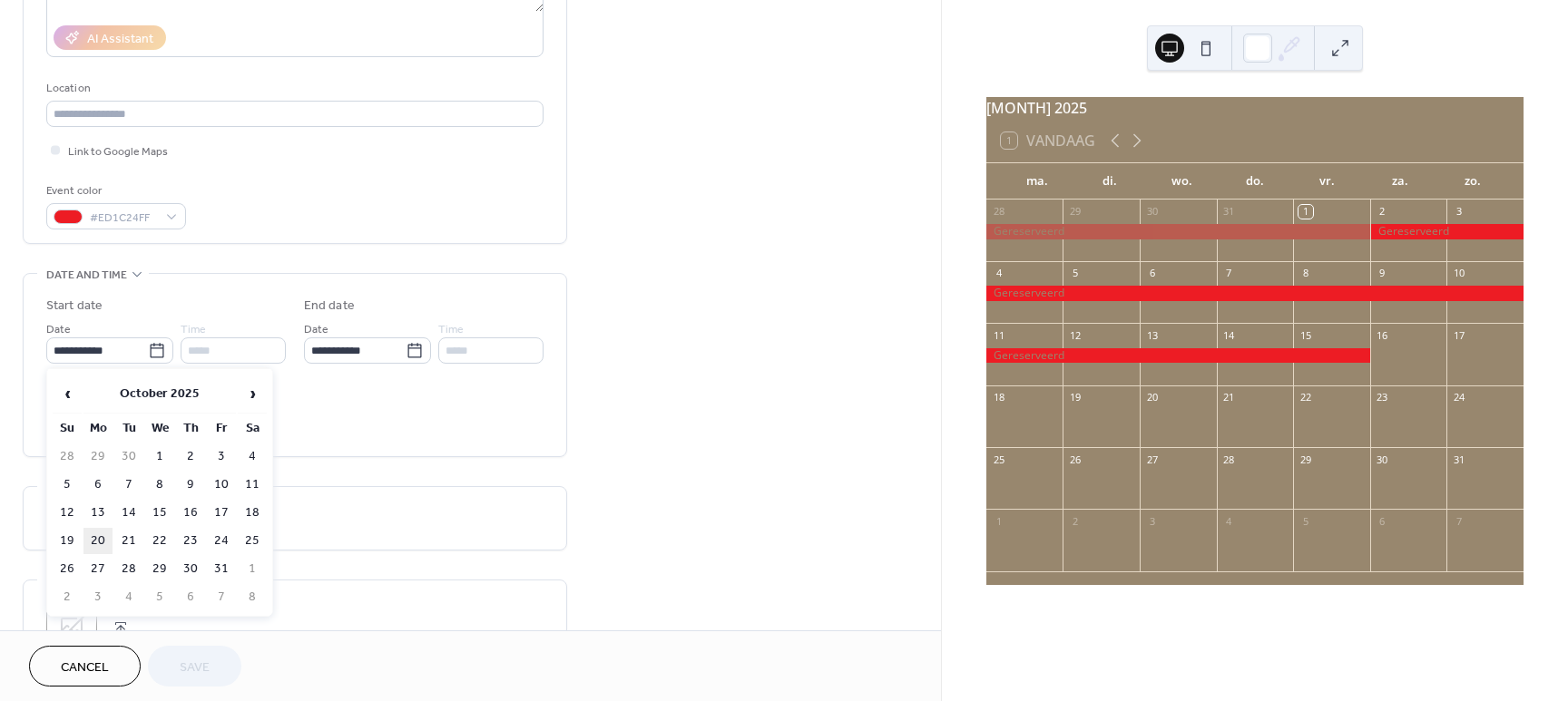 click on "20" at bounding box center [98, 540] 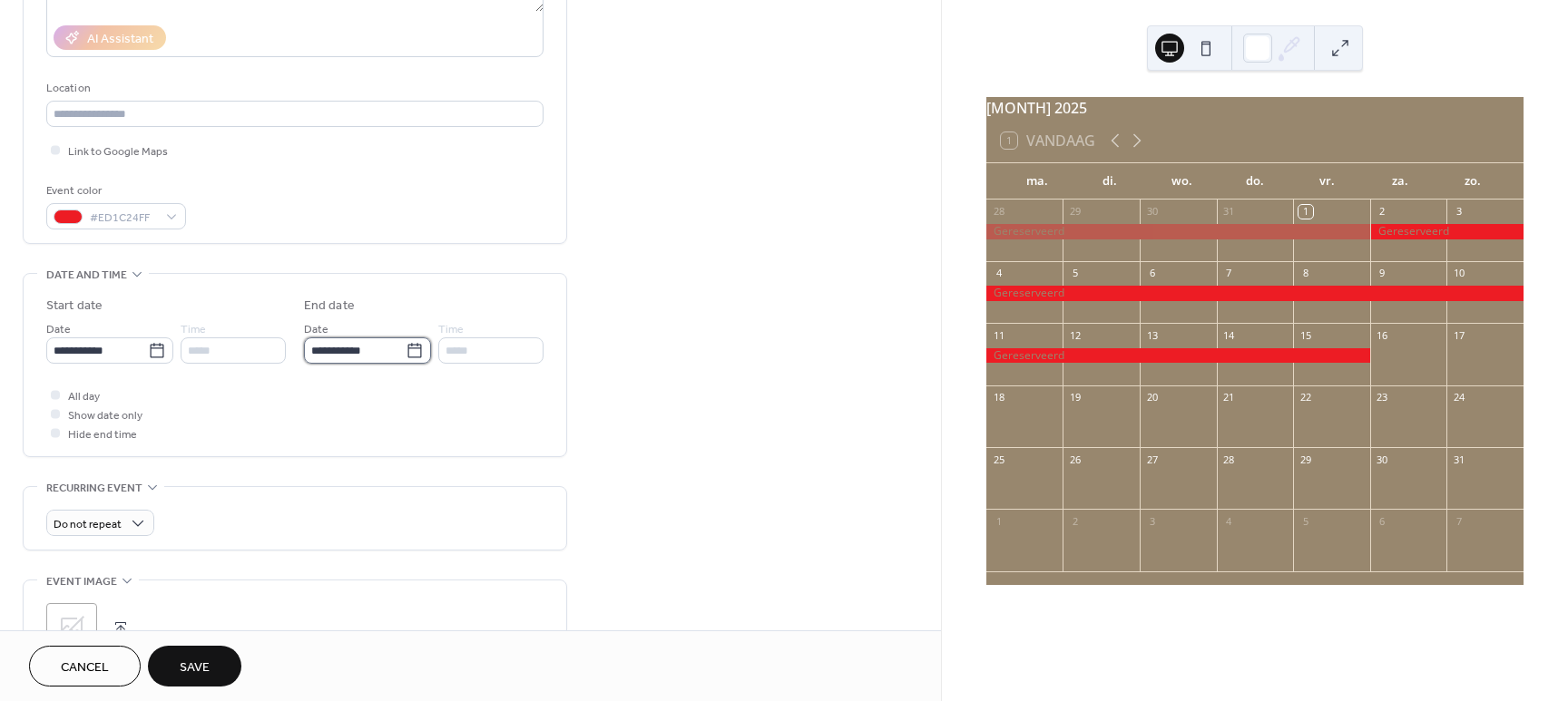 click on "**********" at bounding box center [355, 350] 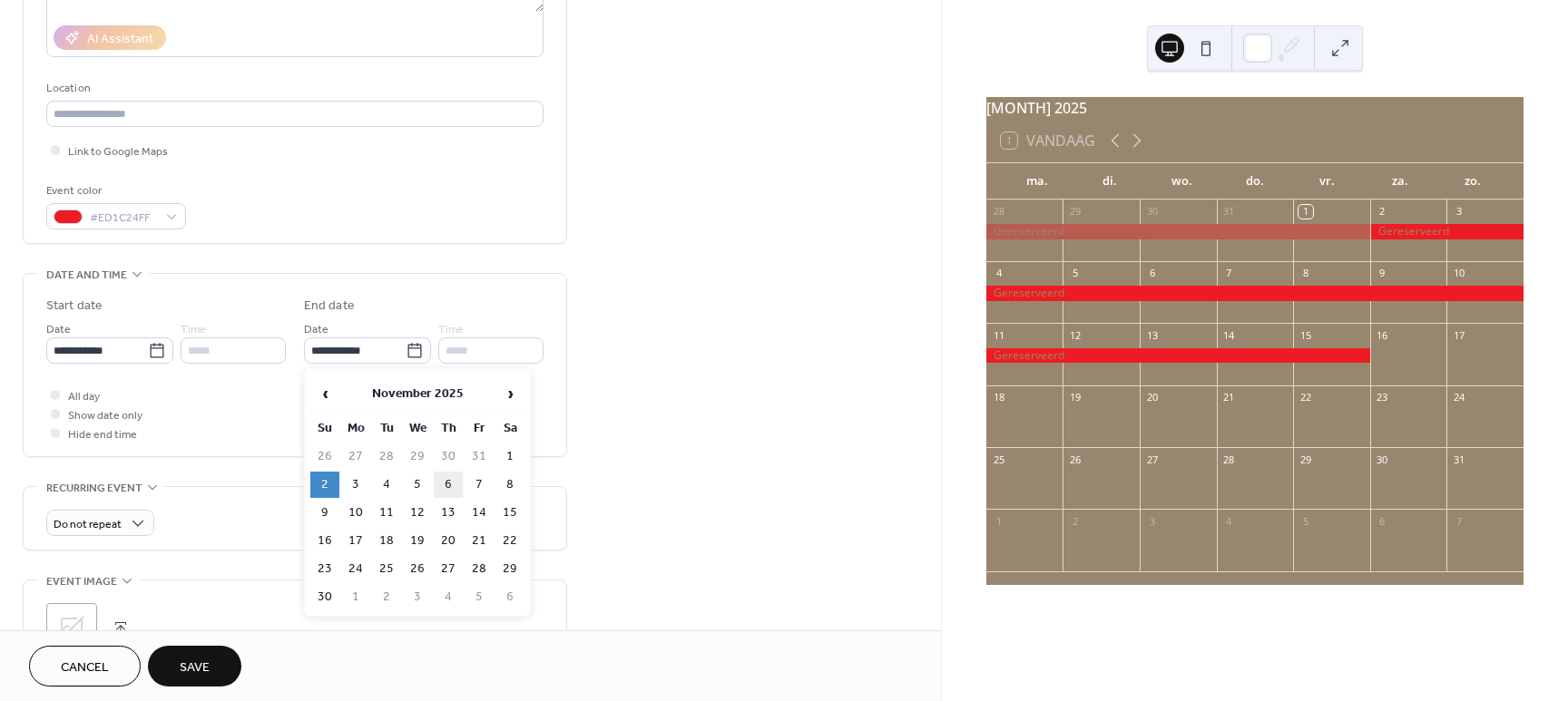 click on "6" at bounding box center (448, 484) 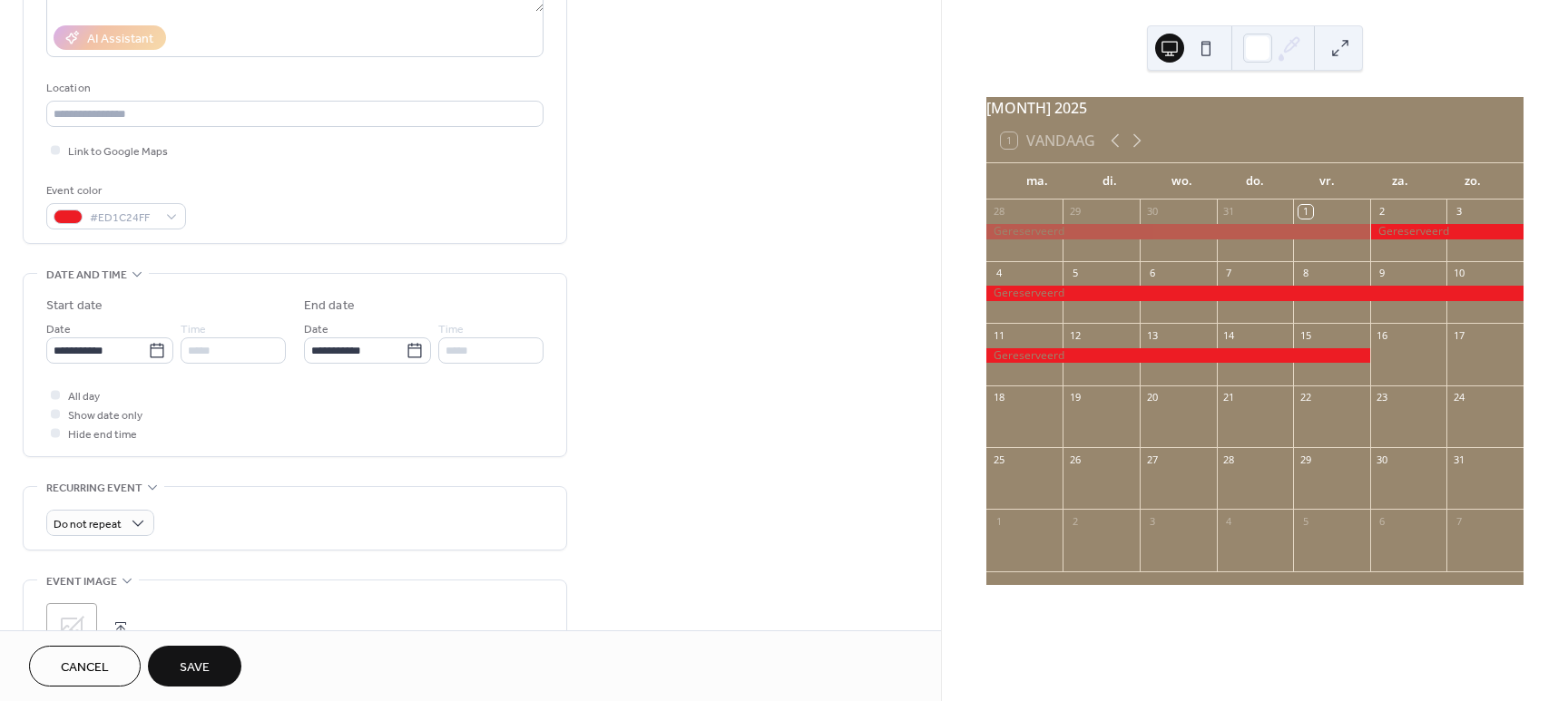 click on "Save" at bounding box center (194, 667) 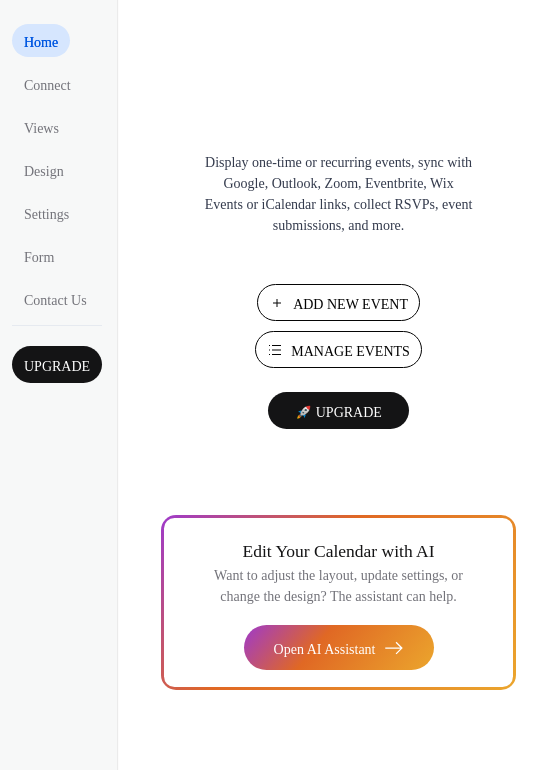 scroll, scrollTop: 0, scrollLeft: 0, axis: both 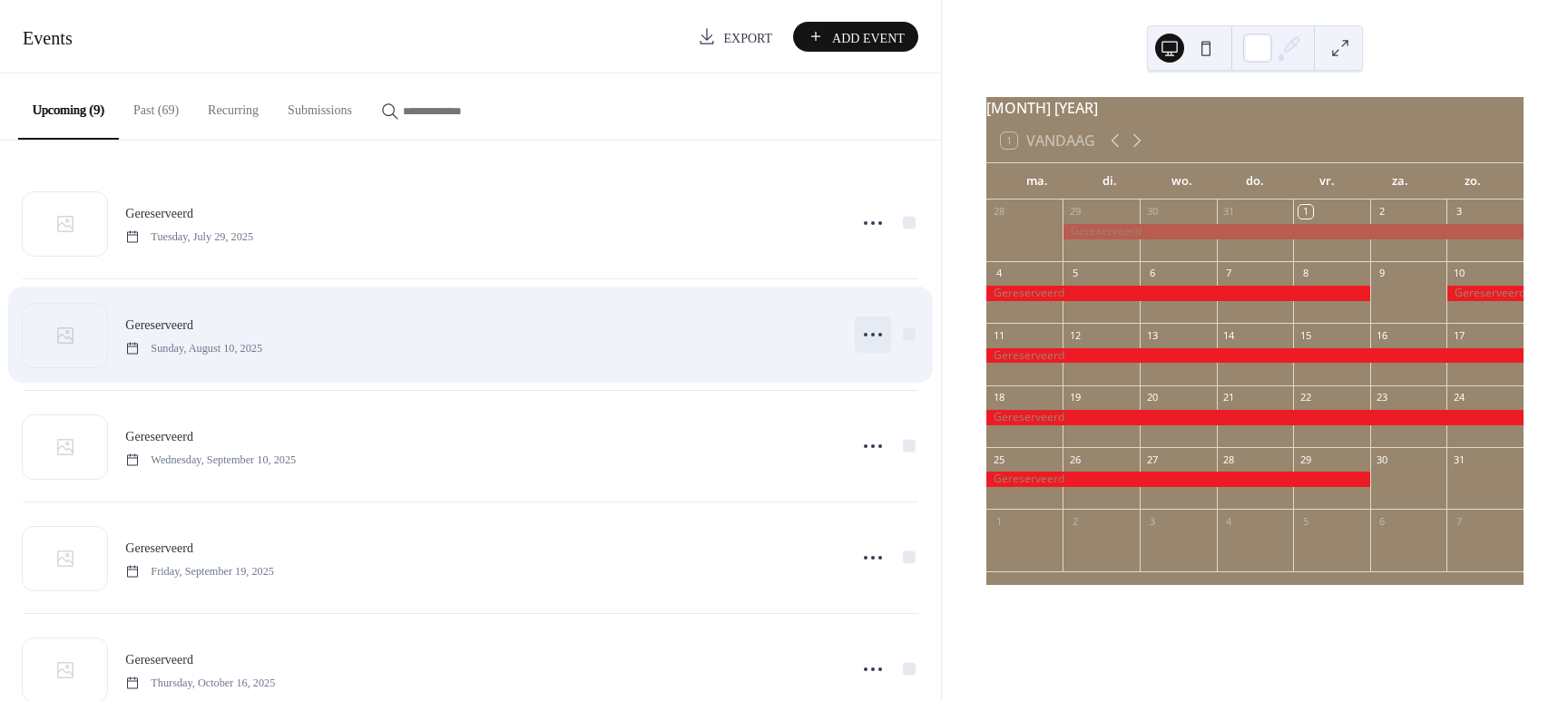 click 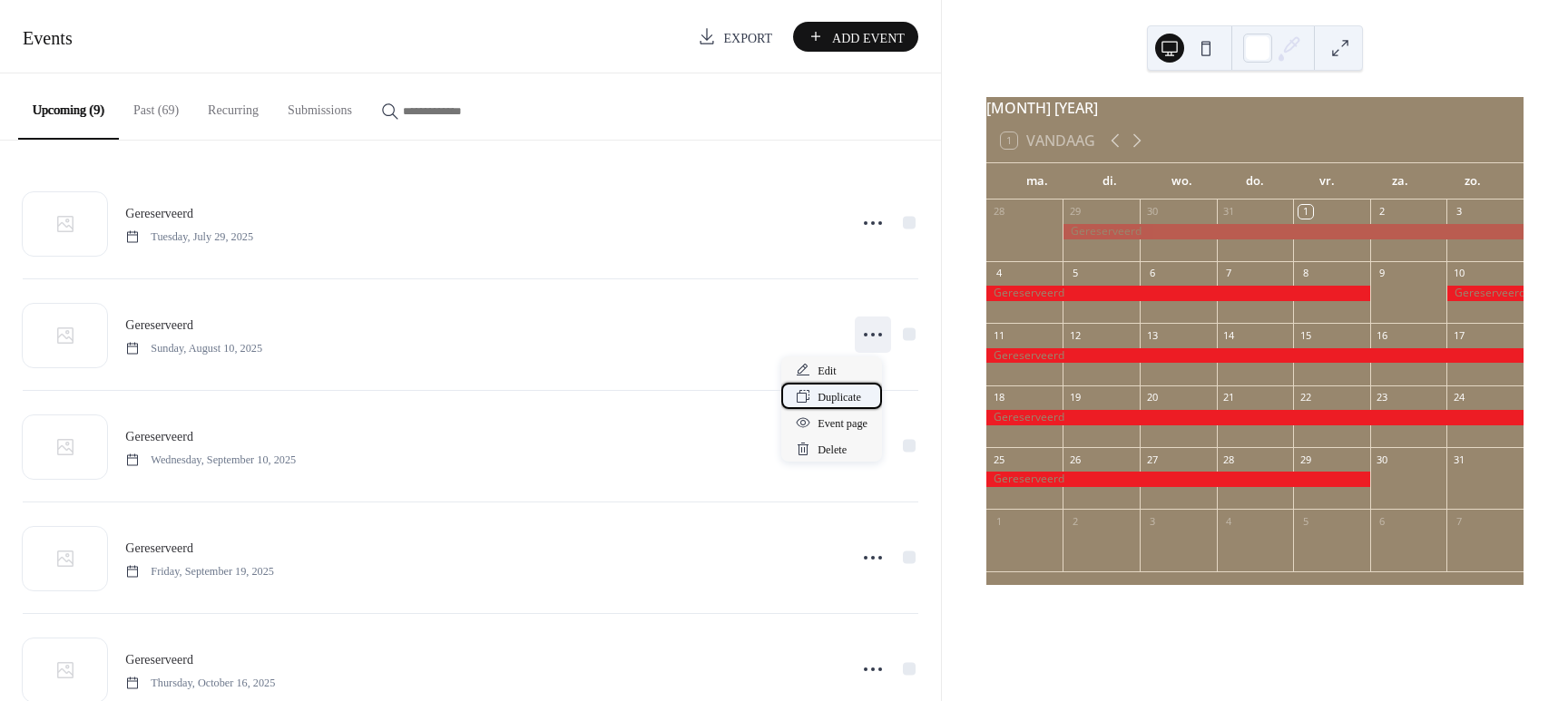 click on "Duplicate" at bounding box center (839, 397) 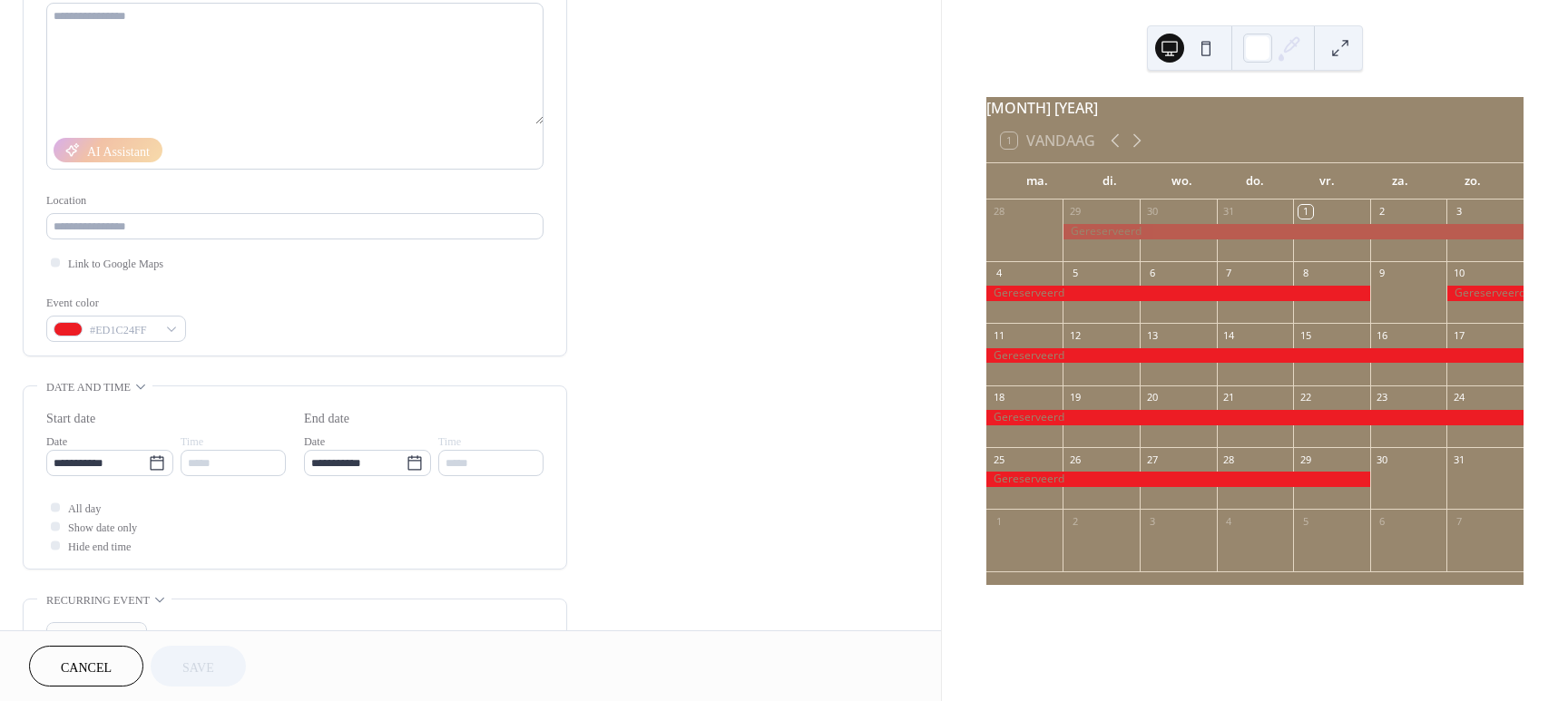 scroll, scrollTop: 302, scrollLeft: 0, axis: vertical 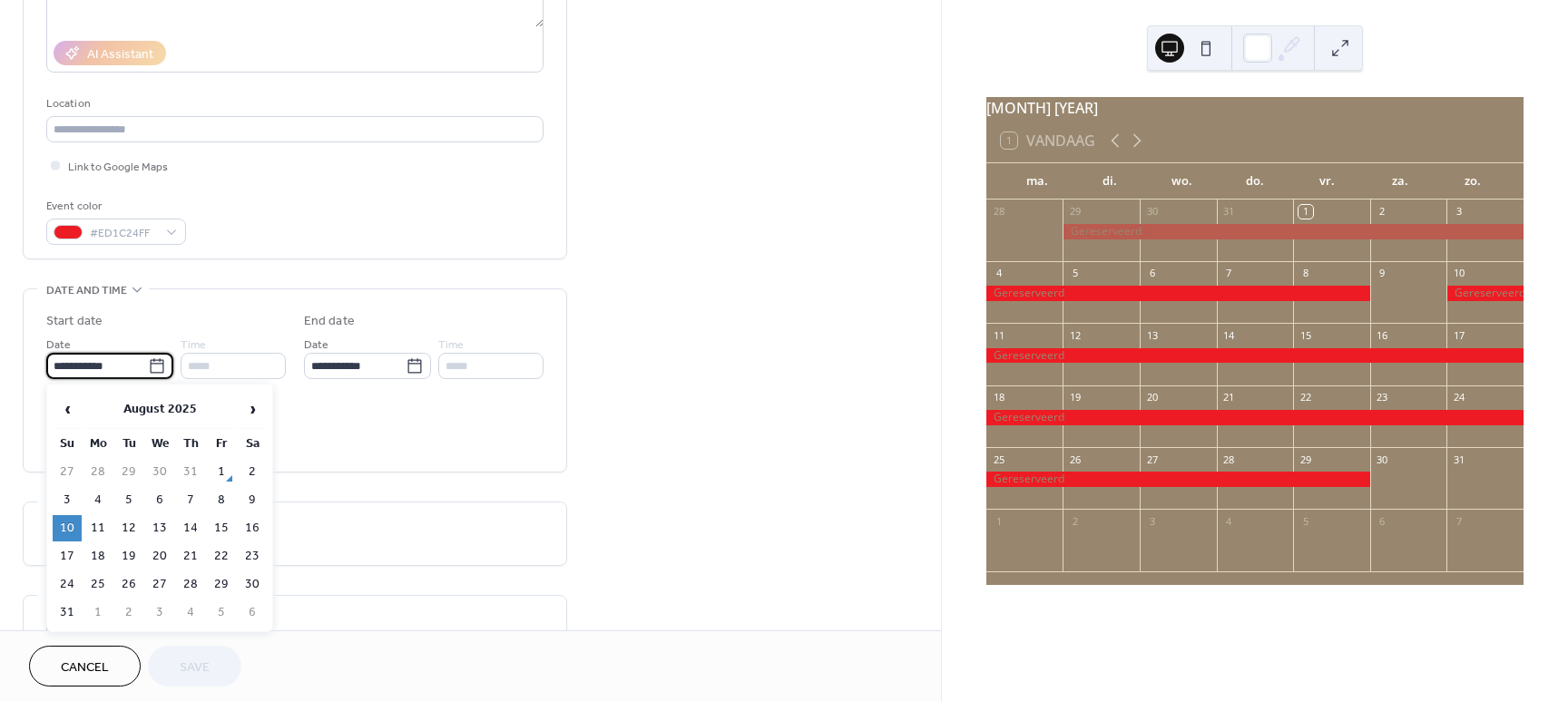click on "**********" at bounding box center (97, 365) 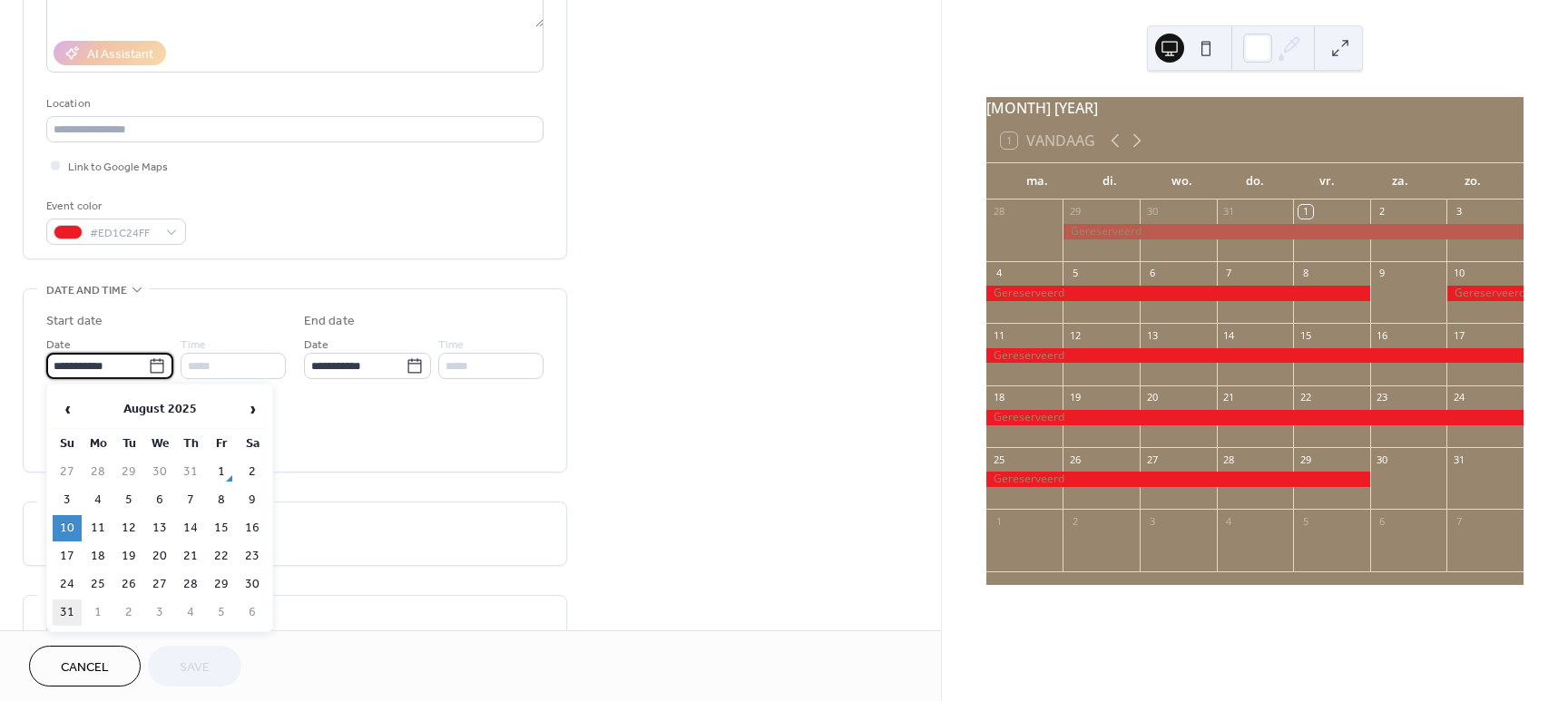 click on "31" at bounding box center [67, 612] 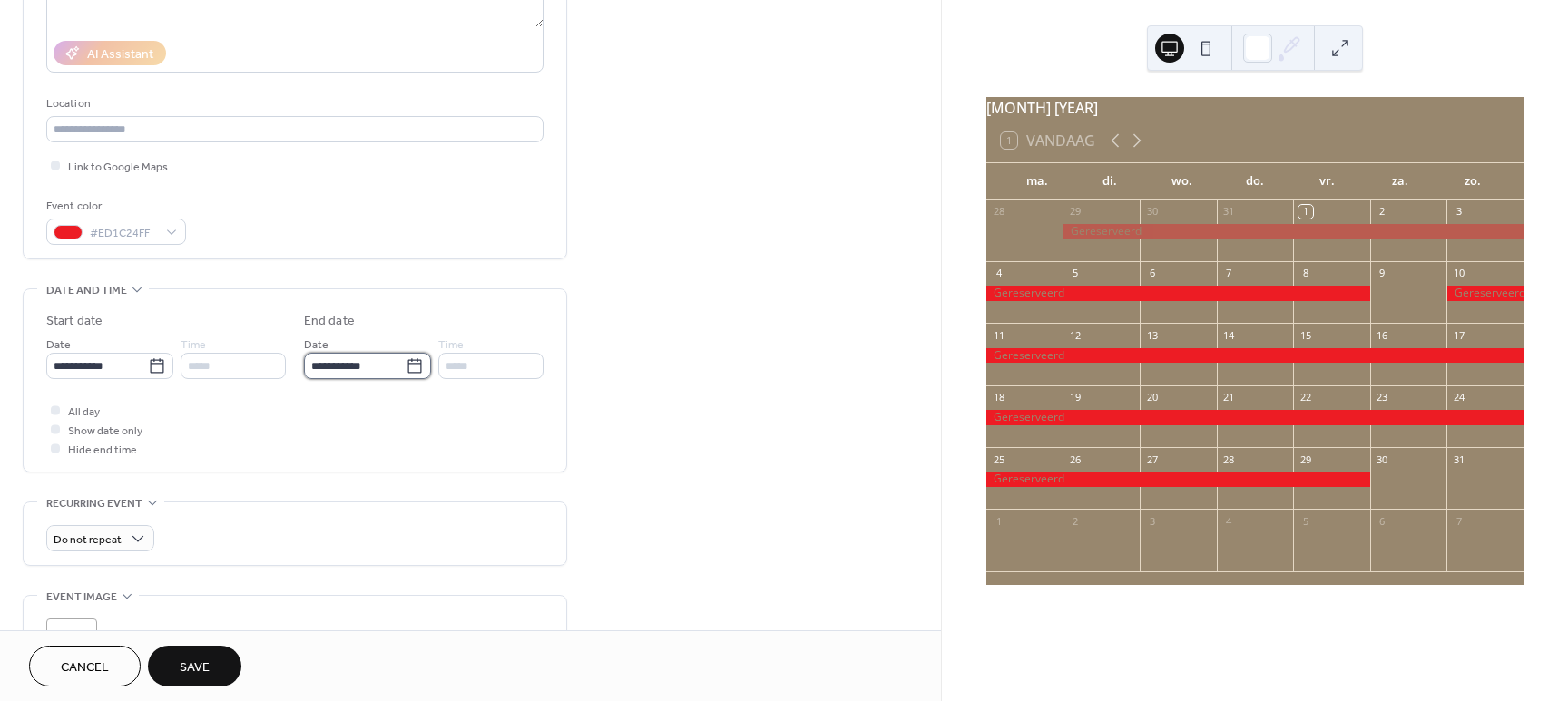 click on "**********" at bounding box center (355, 365) 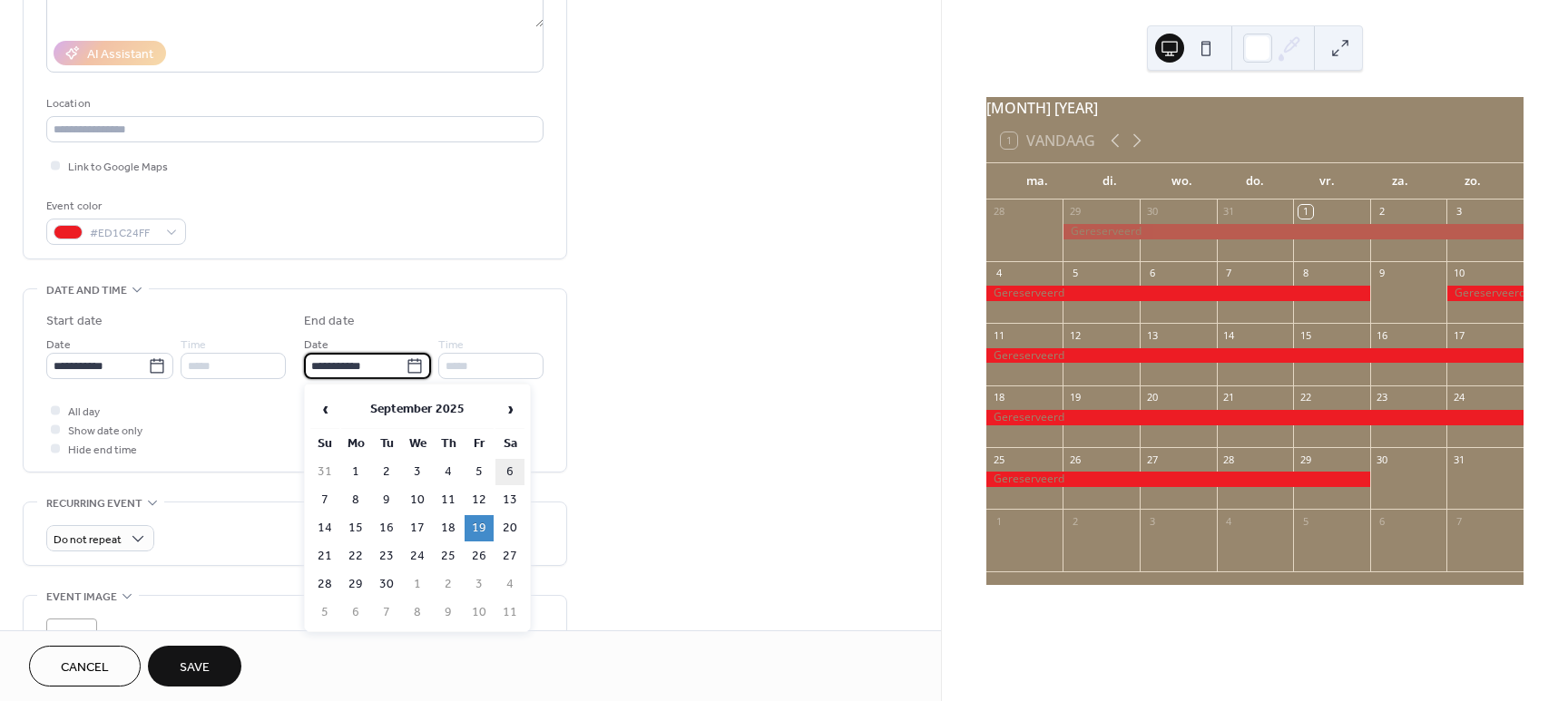 click on "6" at bounding box center [510, 472] 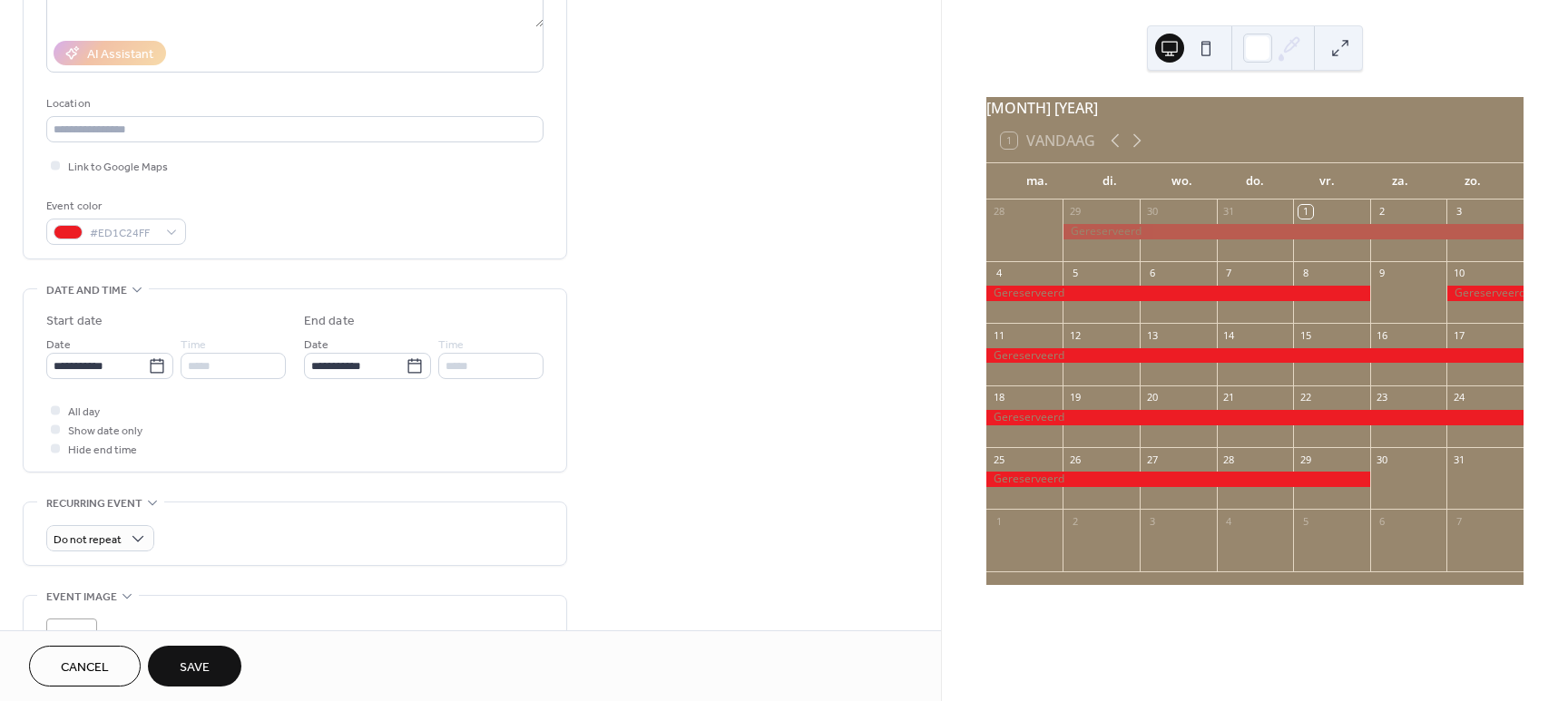 click on "Save" at bounding box center (194, 666) 